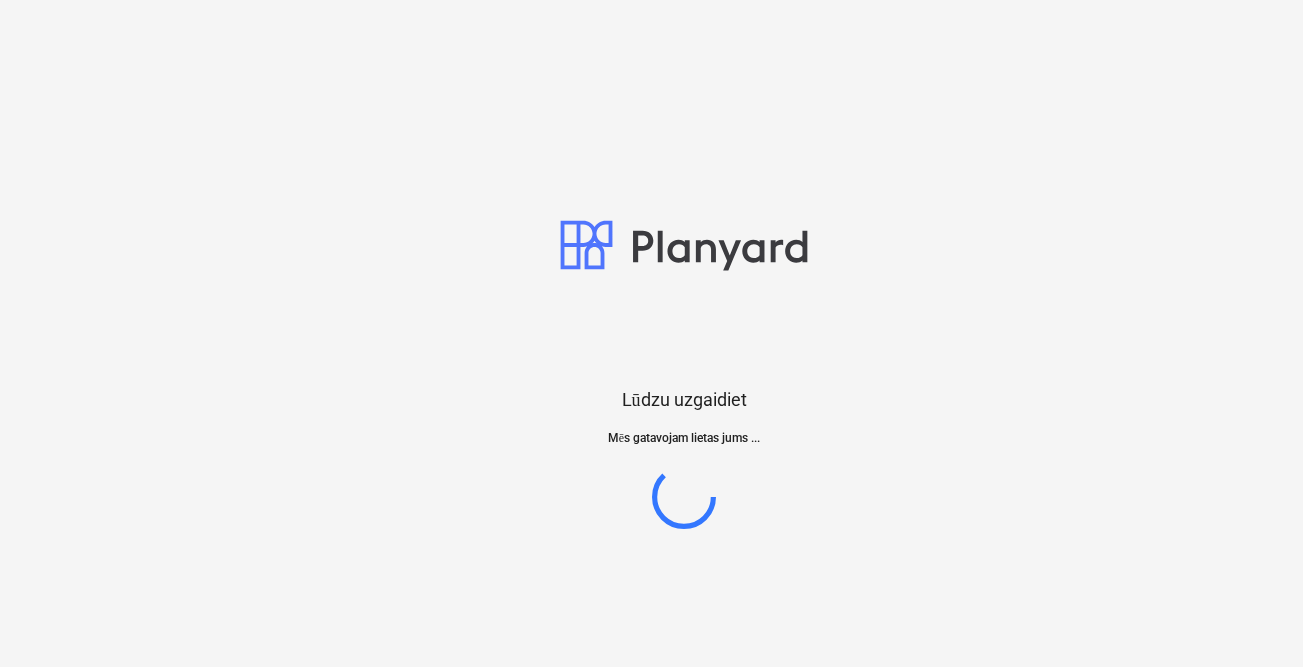 scroll, scrollTop: 0, scrollLeft: 0, axis: both 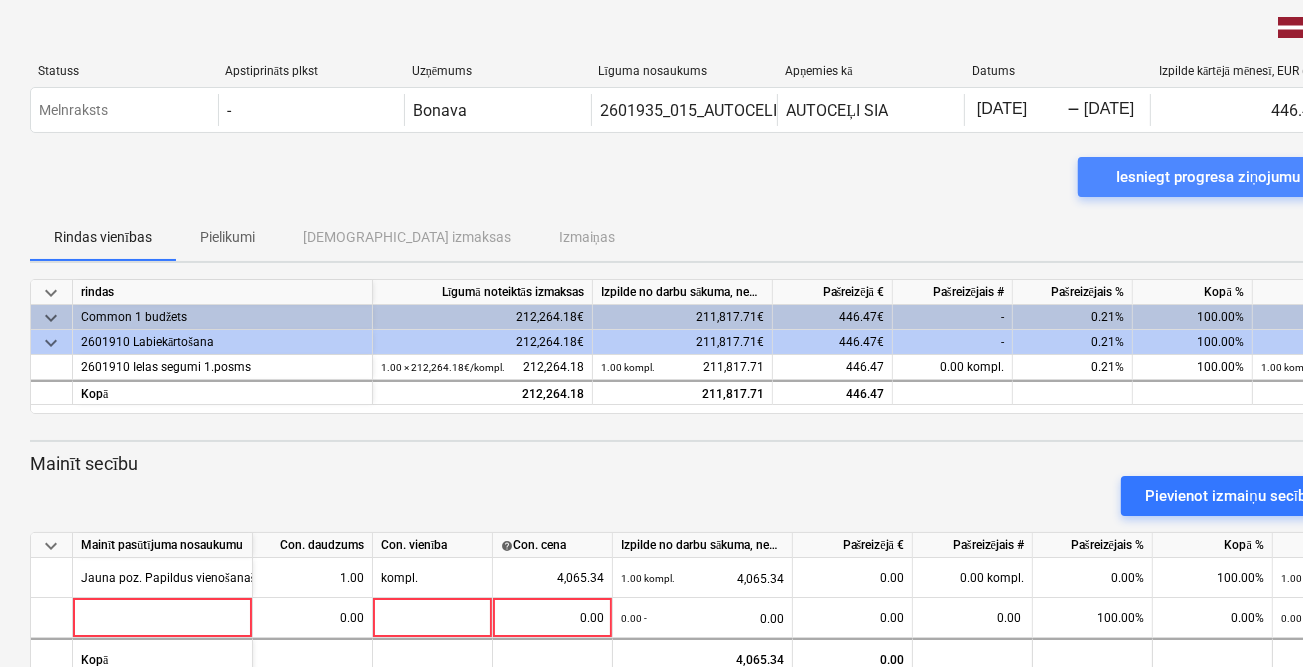 click on "Iesniegt progresa ziņojumu" at bounding box center [1208, 177] 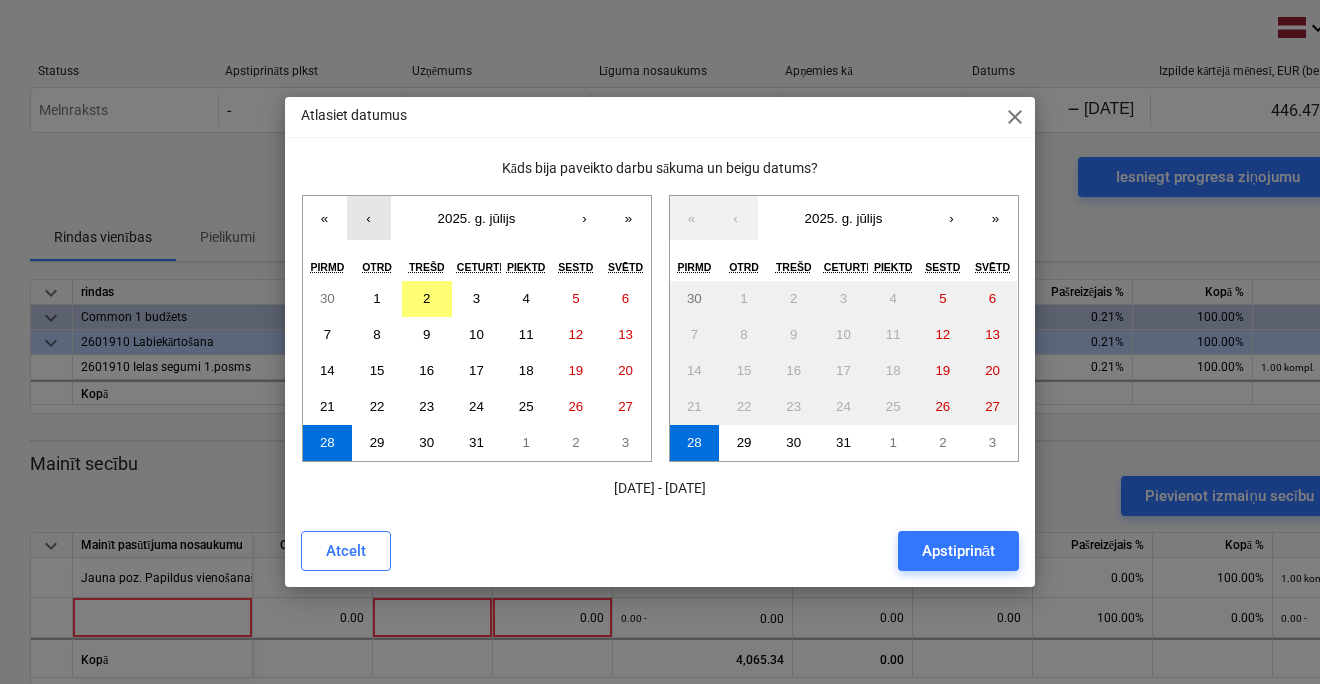 click on "‹" at bounding box center [369, 218] 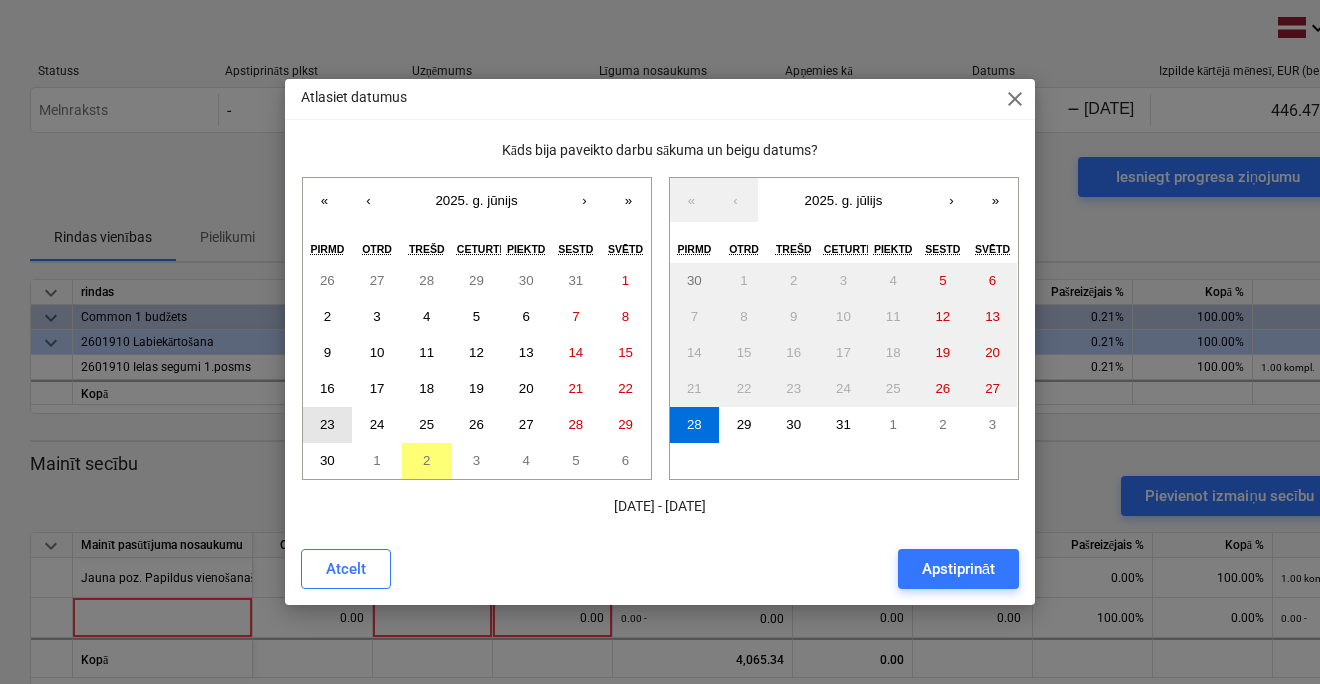 click on "23" at bounding box center (327, 424) 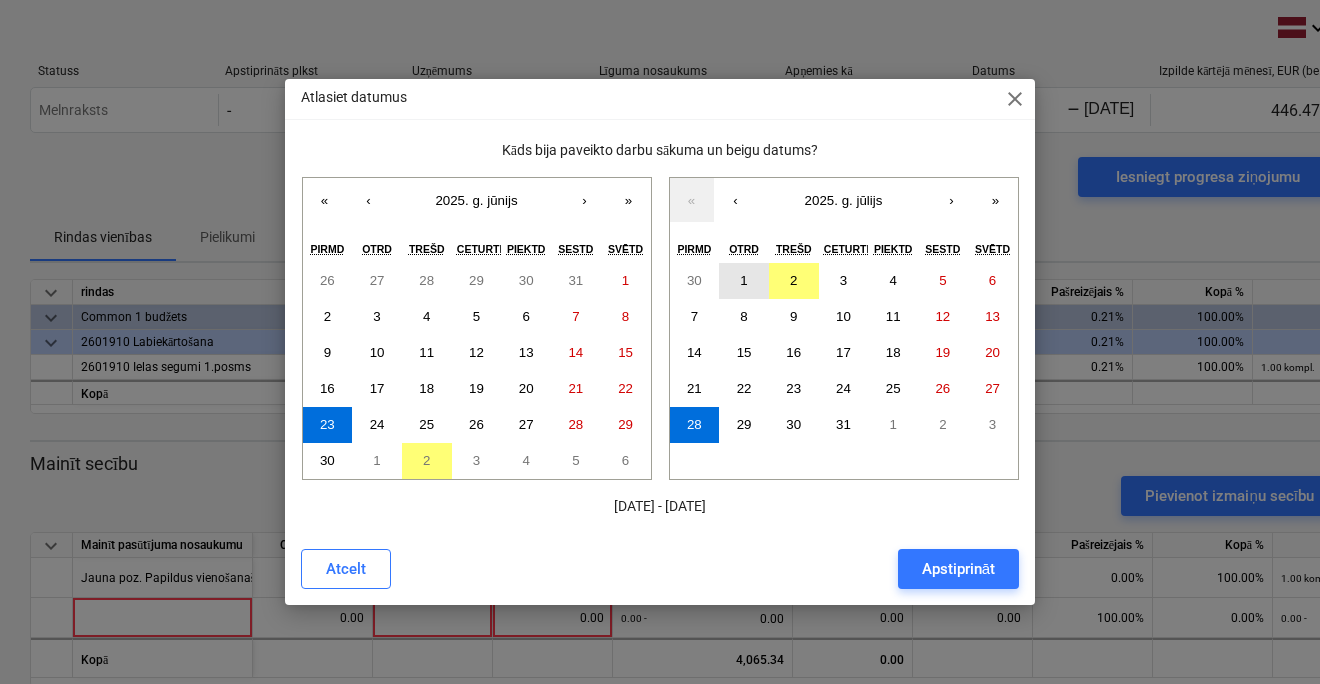 click on "1" at bounding box center (744, 281) 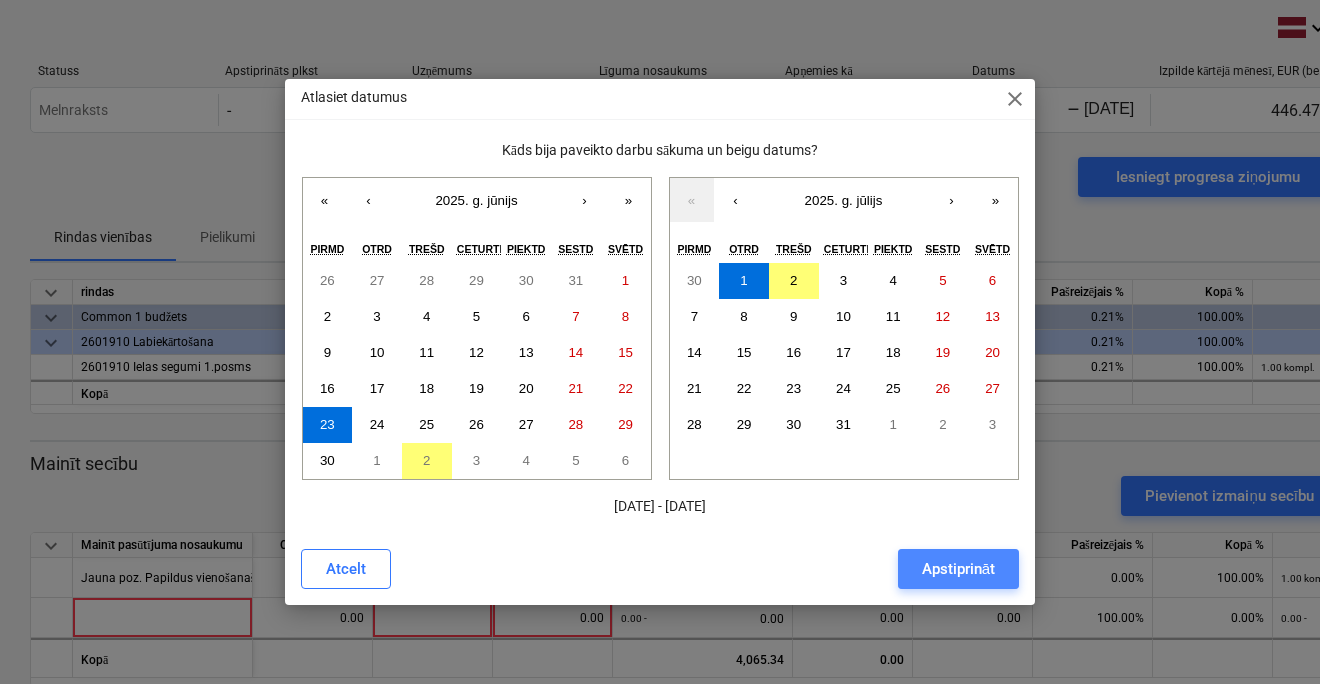click on "Apstiprināt" at bounding box center (958, 569) 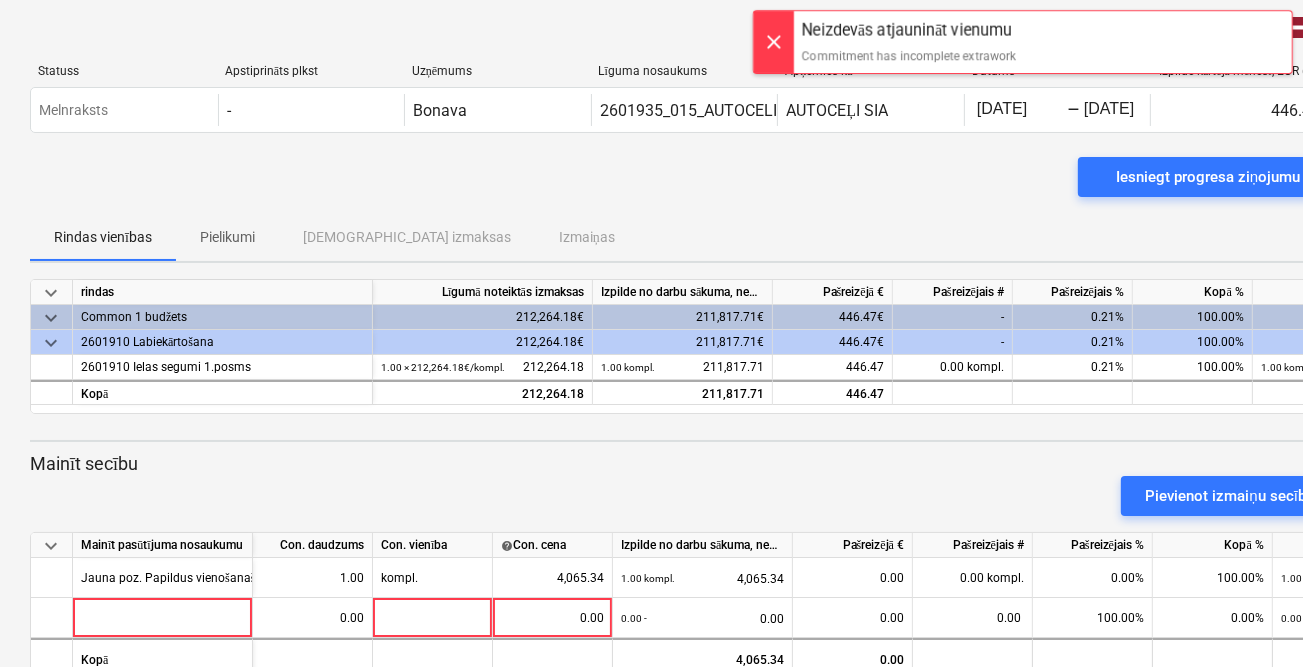 scroll, scrollTop: 0, scrollLeft: 64, axis: horizontal 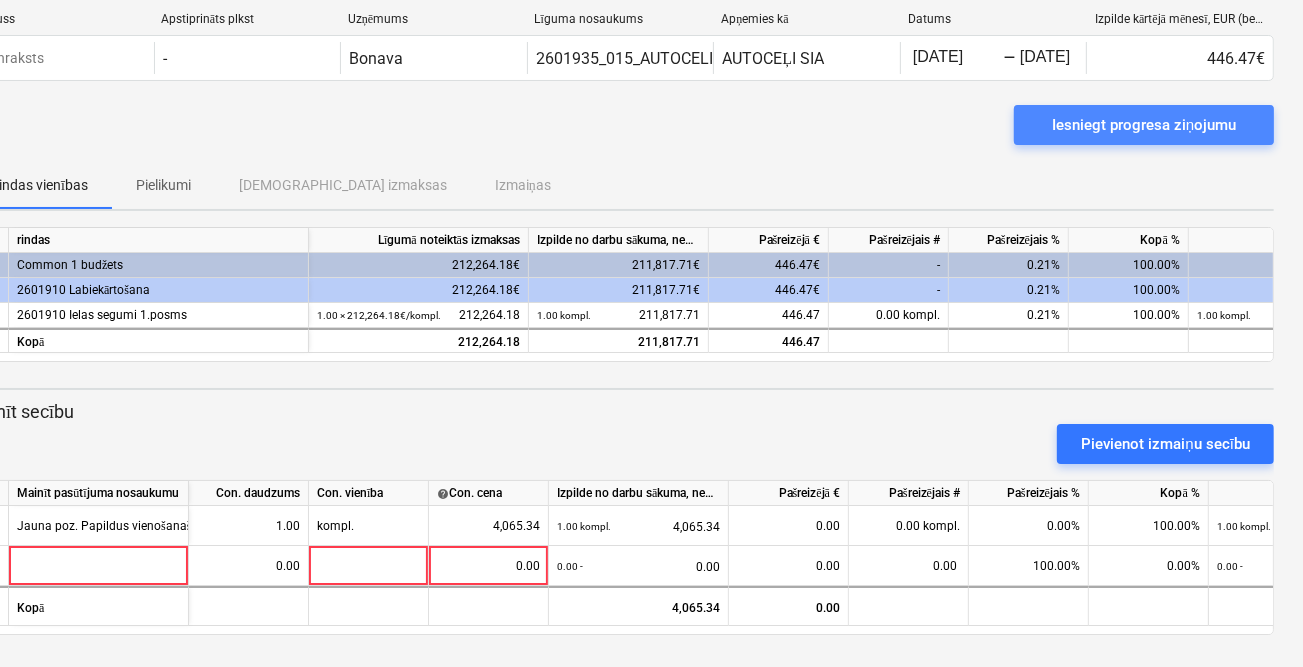 click on "Iesniegt progresa ziņojumu" at bounding box center (1144, 125) 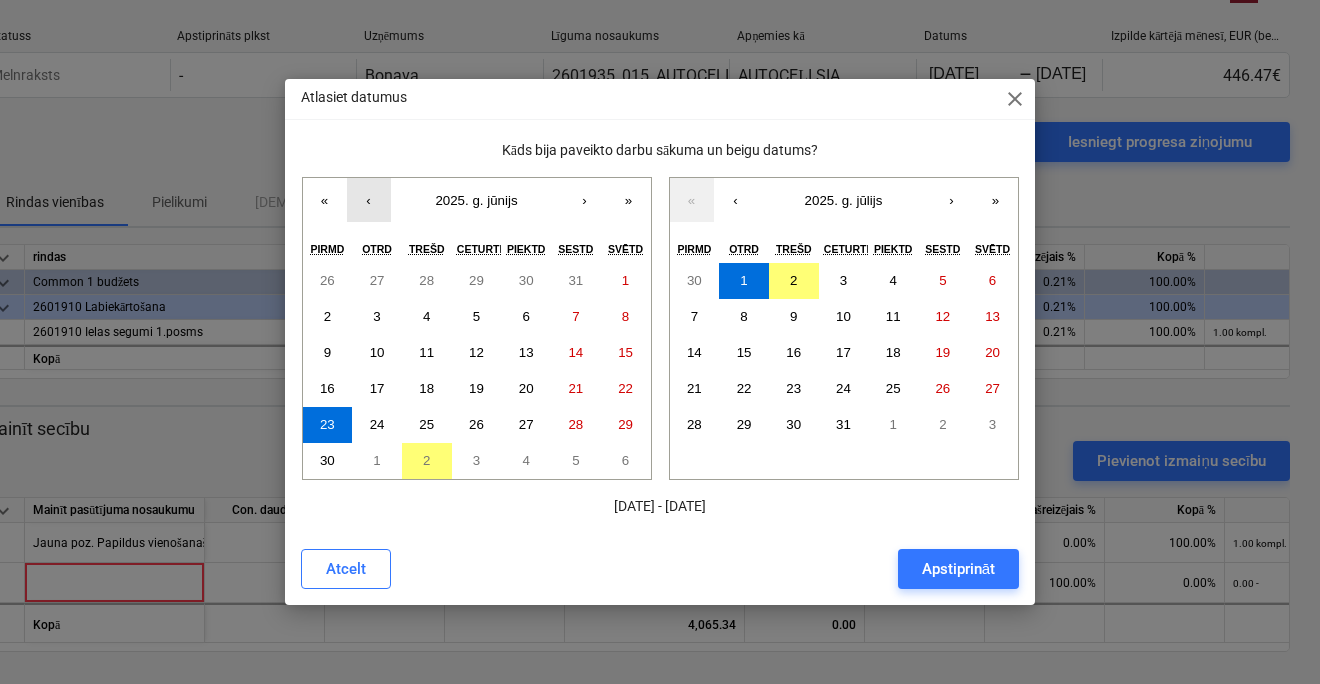 click on "‹" at bounding box center (369, 200) 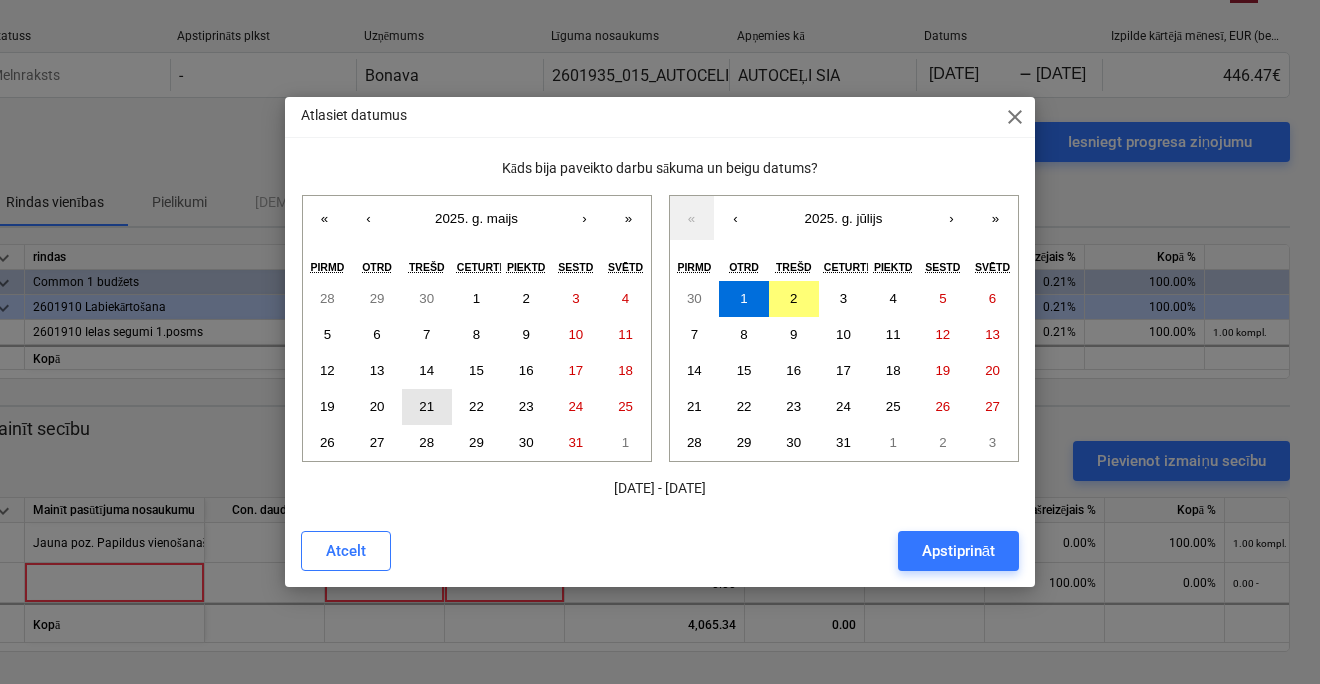 click on "21" at bounding box center [426, 406] 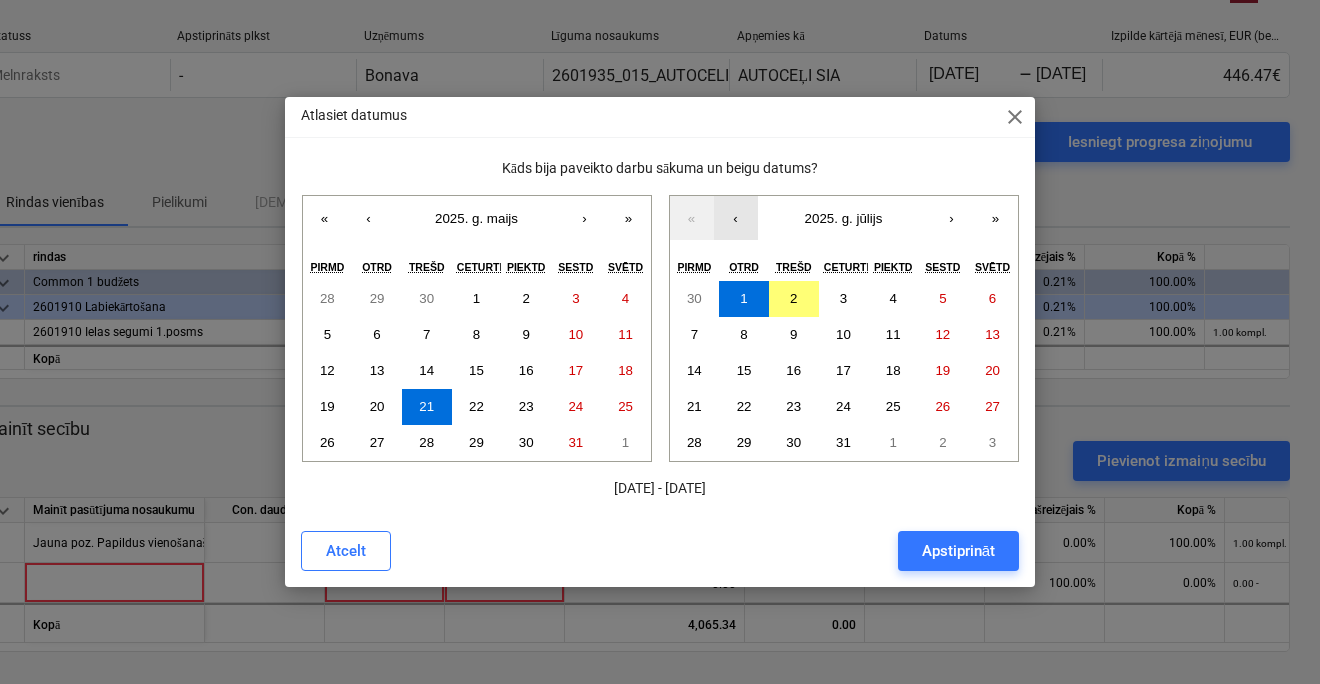 click on "‹" at bounding box center (736, 218) 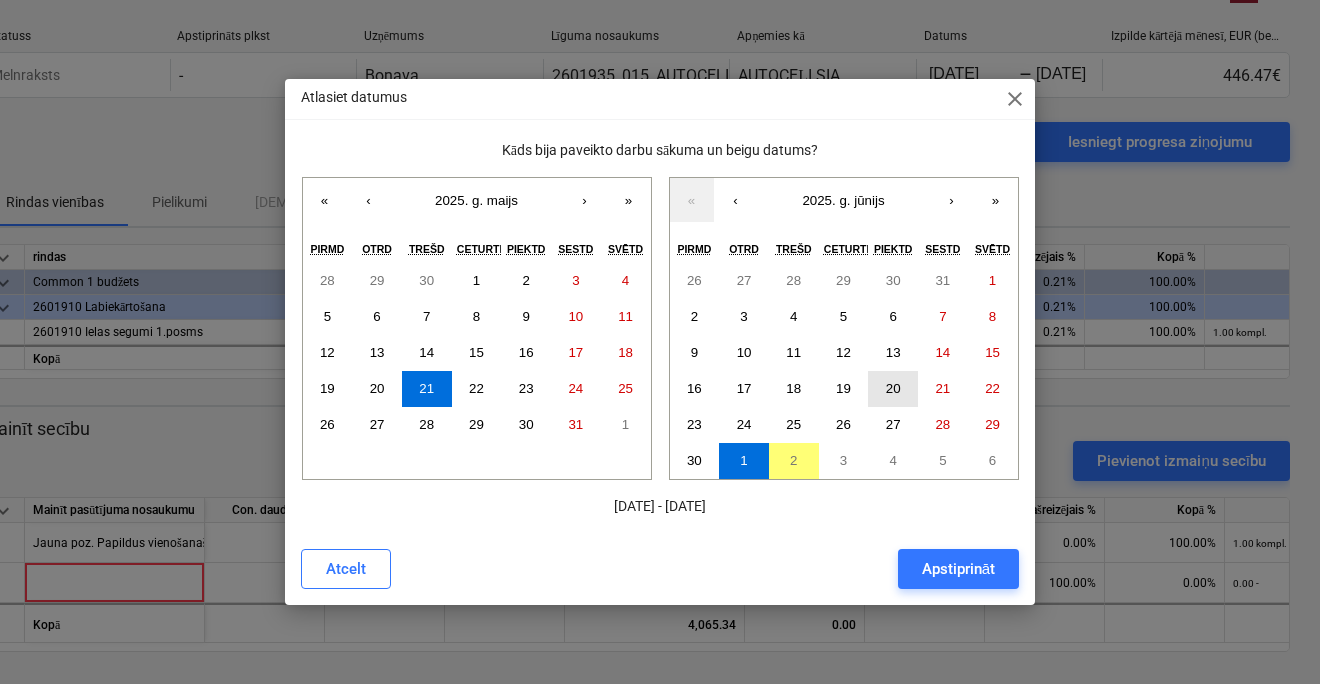 click on "20" at bounding box center (893, 388) 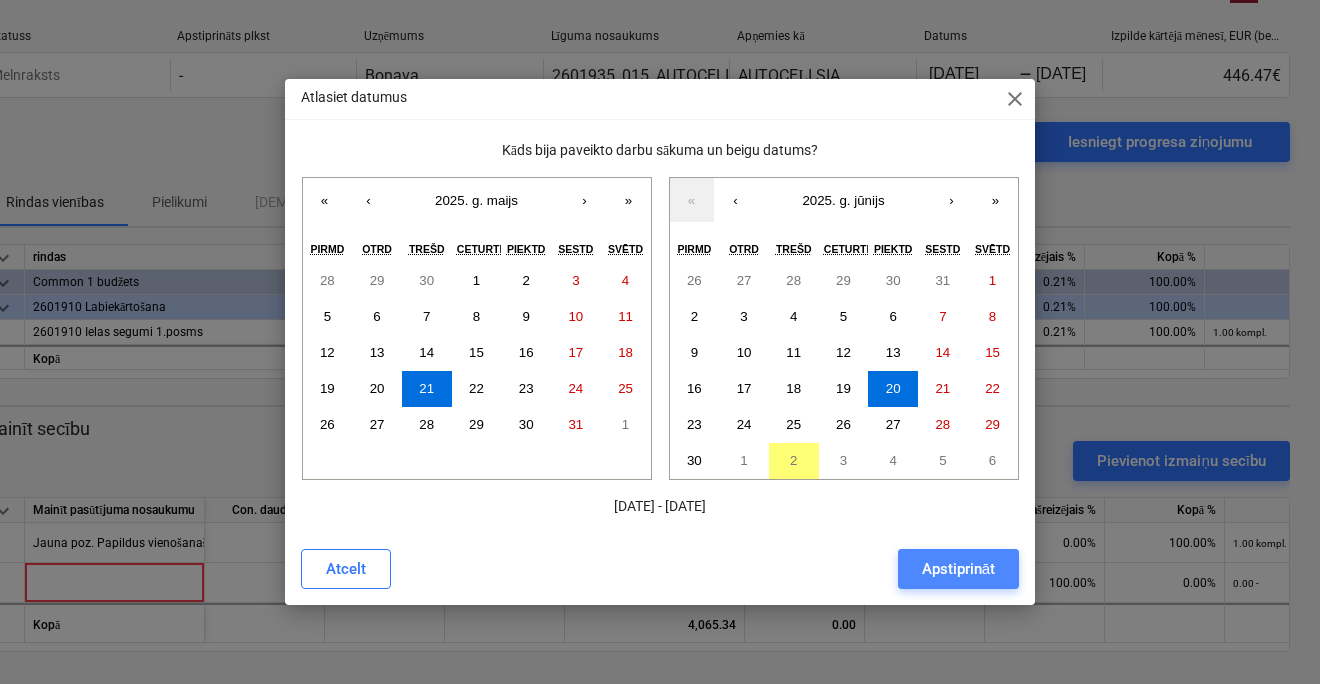 click on "Apstiprināt" at bounding box center [958, 569] 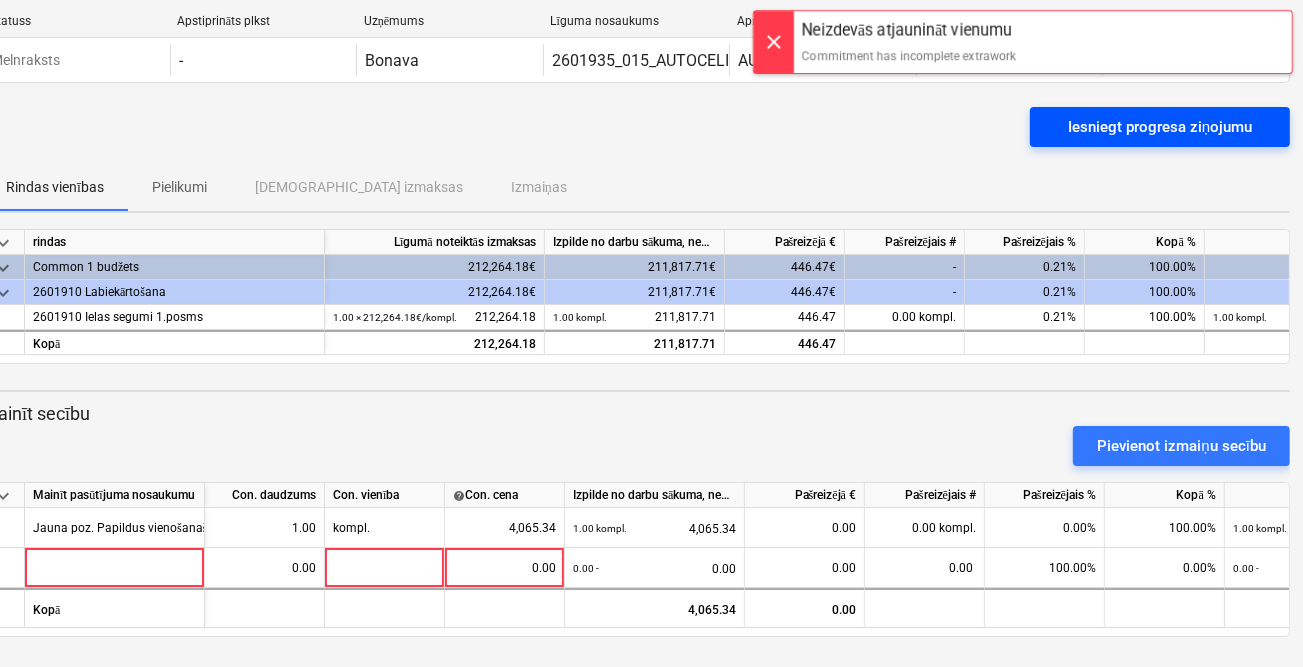 click on "Iesniegt progresa ziņojumu" at bounding box center (1160, 127) 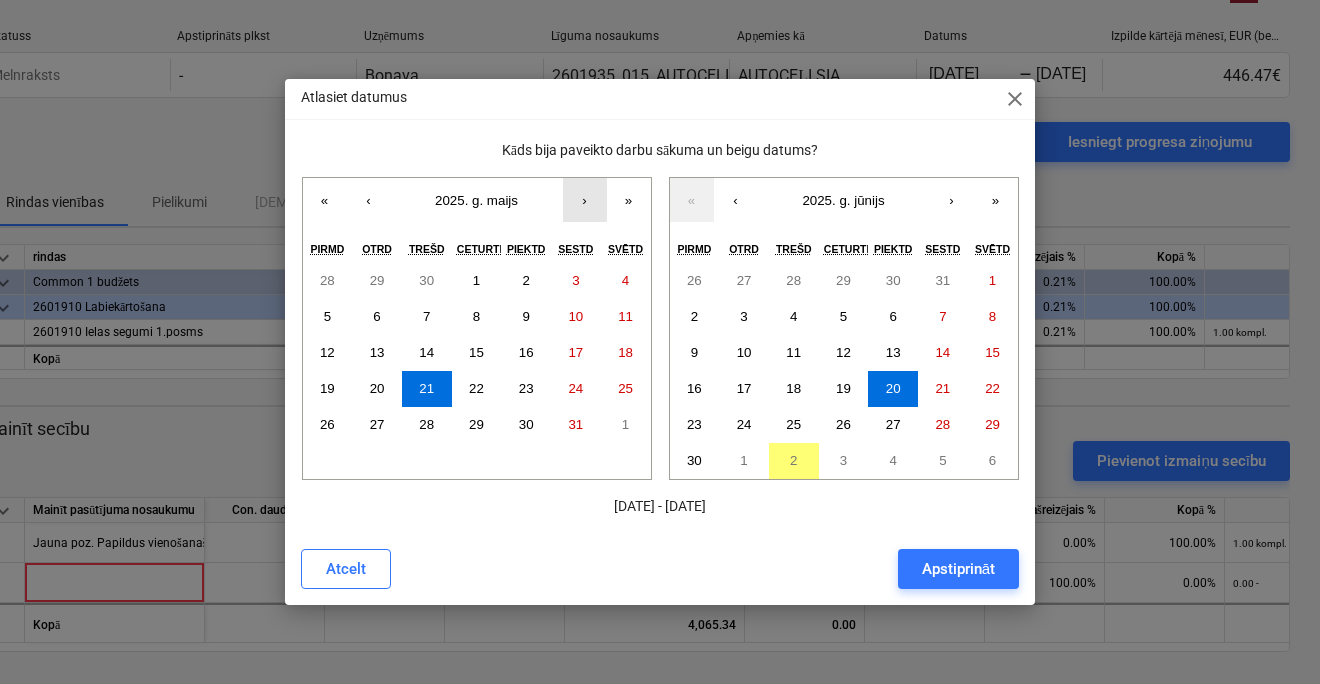 click on "›" at bounding box center (585, 200) 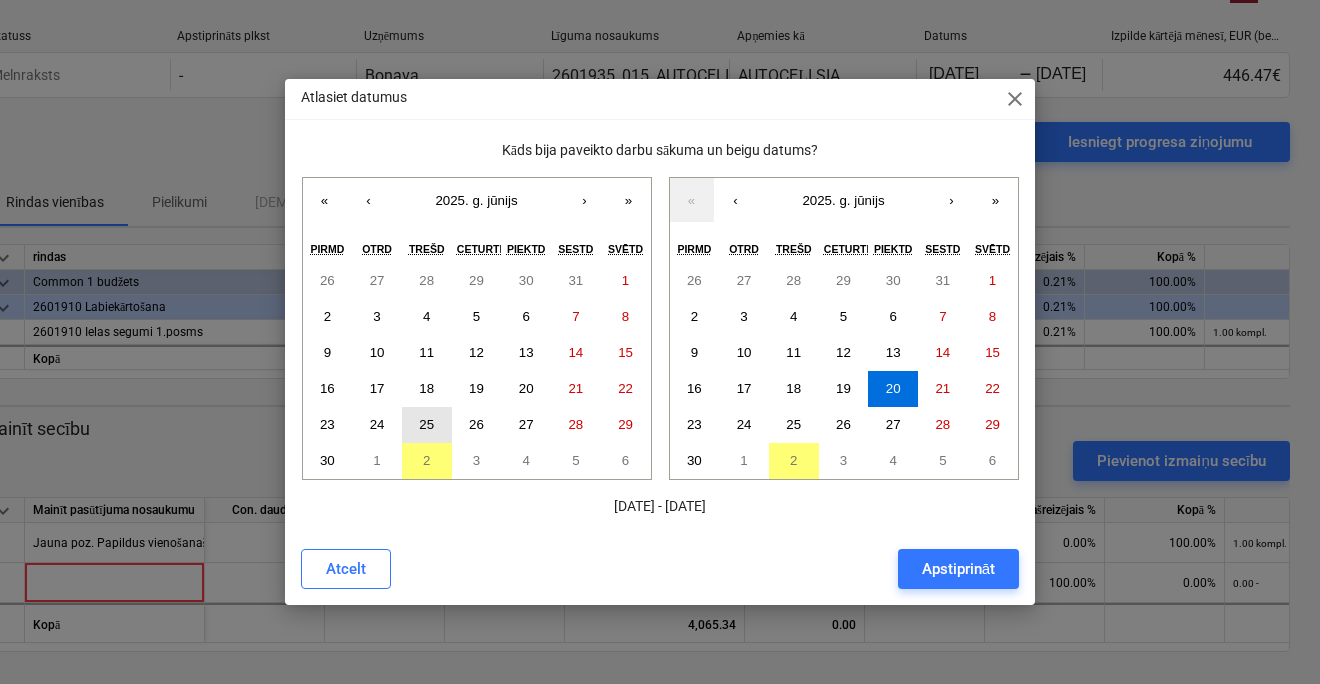 click on "25" at bounding box center [426, 424] 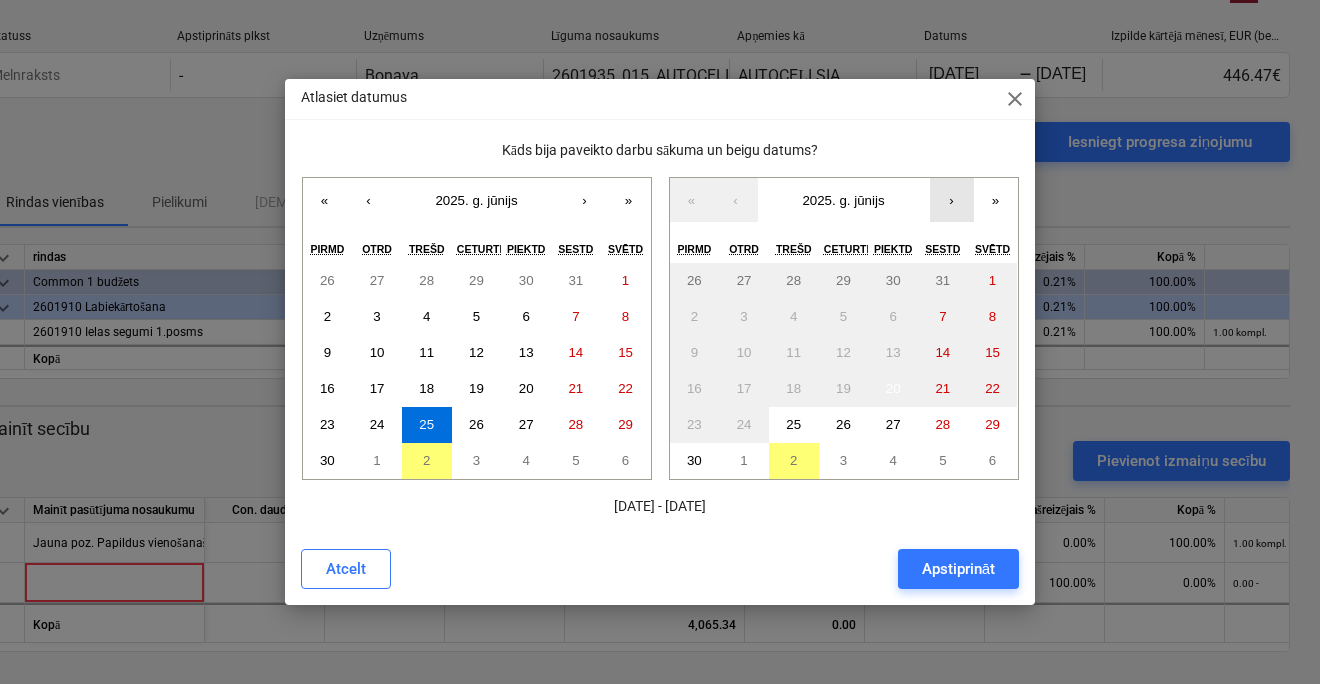 click on "›" at bounding box center (952, 200) 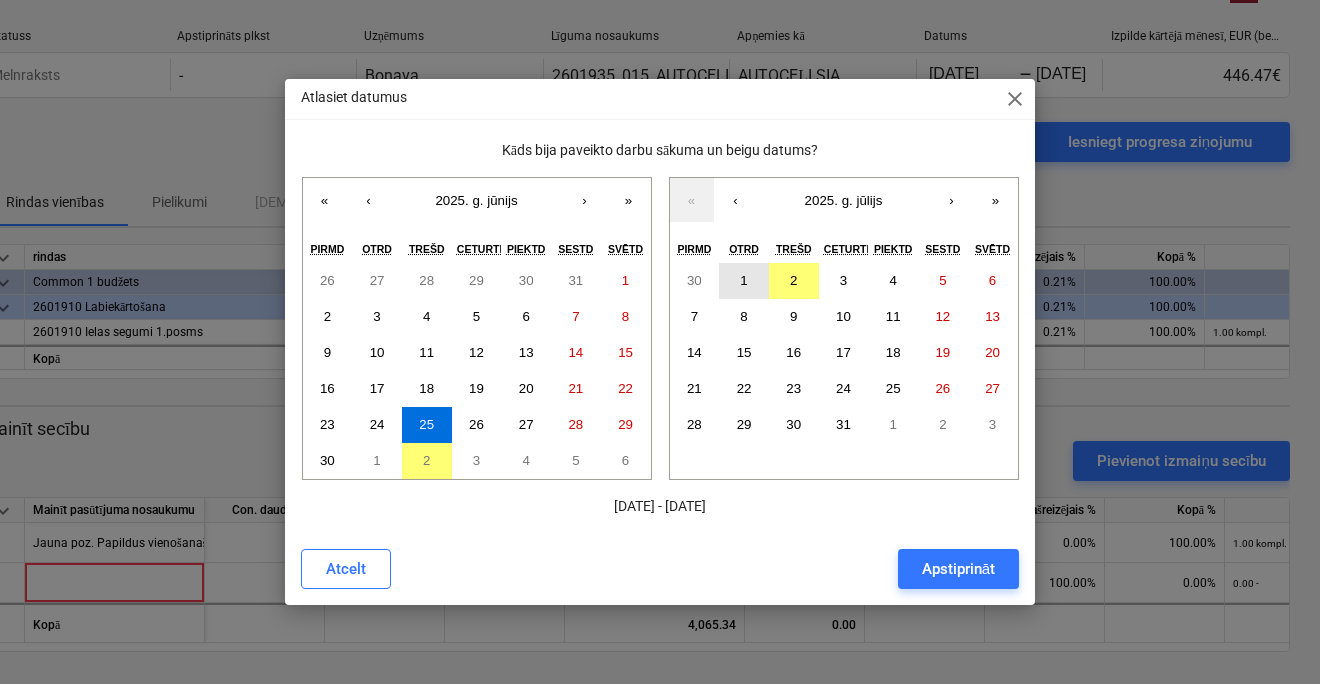 click on "1" at bounding box center [743, 280] 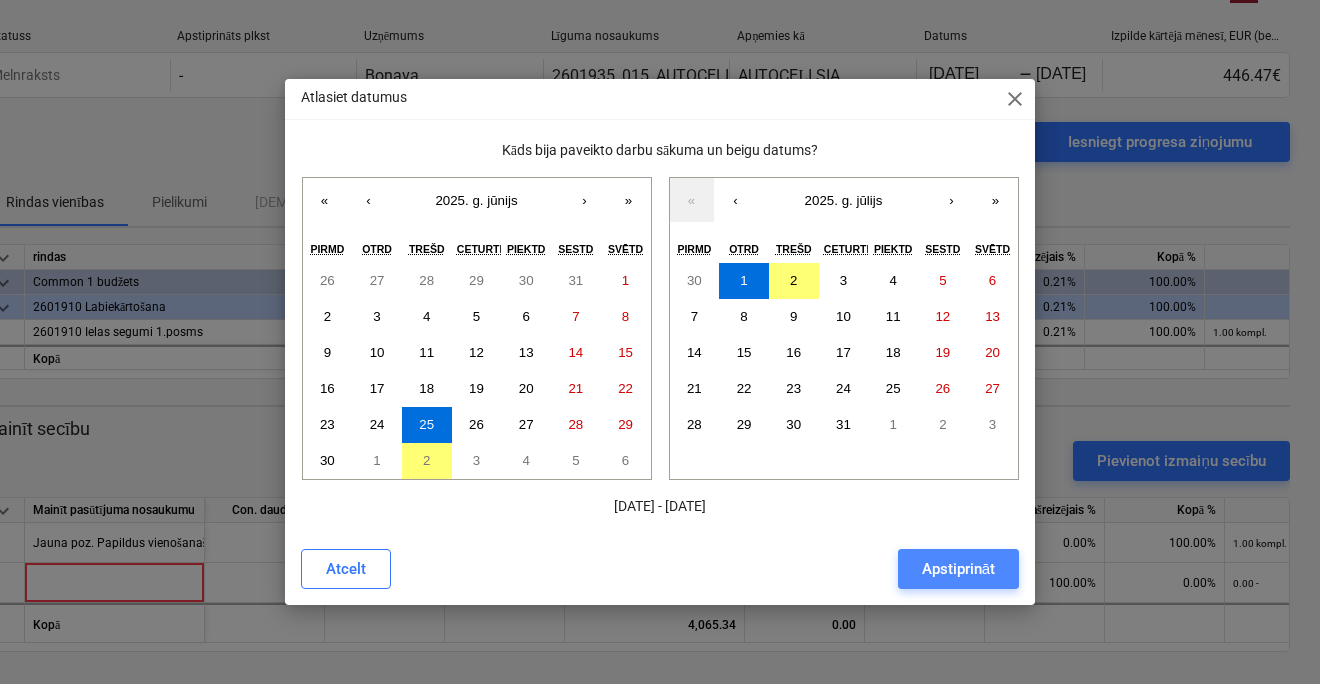 click on "Apstiprināt" at bounding box center [958, 569] 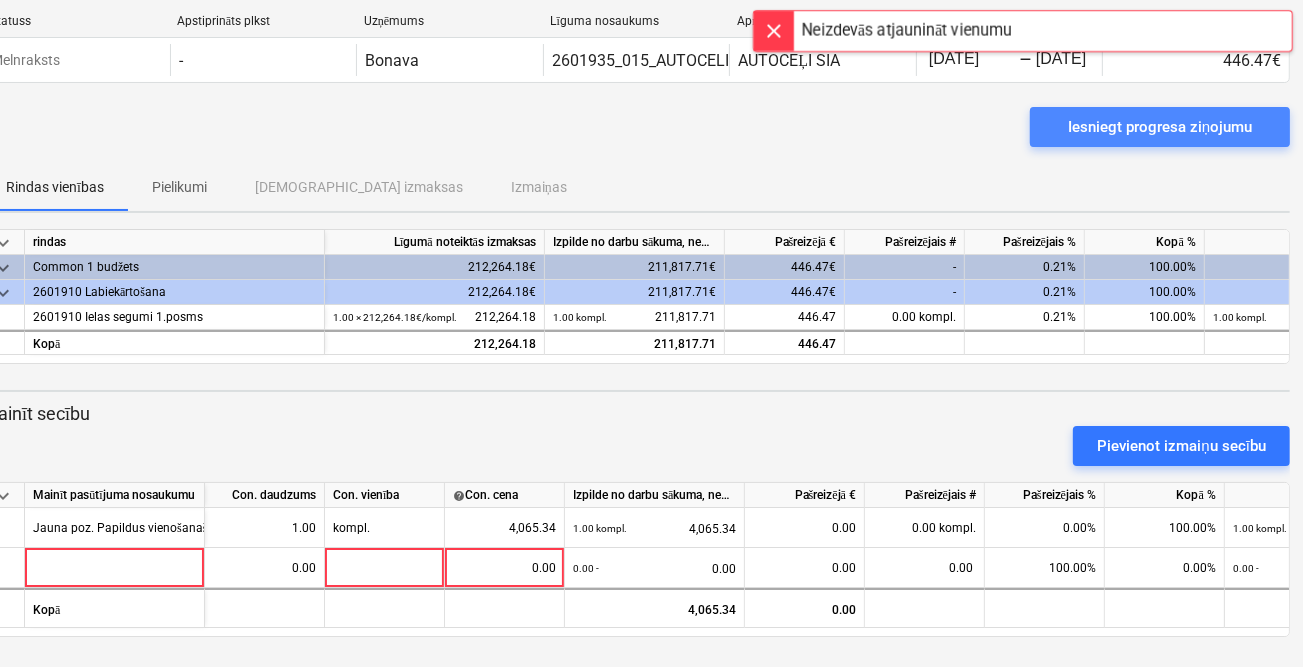 click on "Iesniegt progresa ziņojumu" at bounding box center [1160, 127] 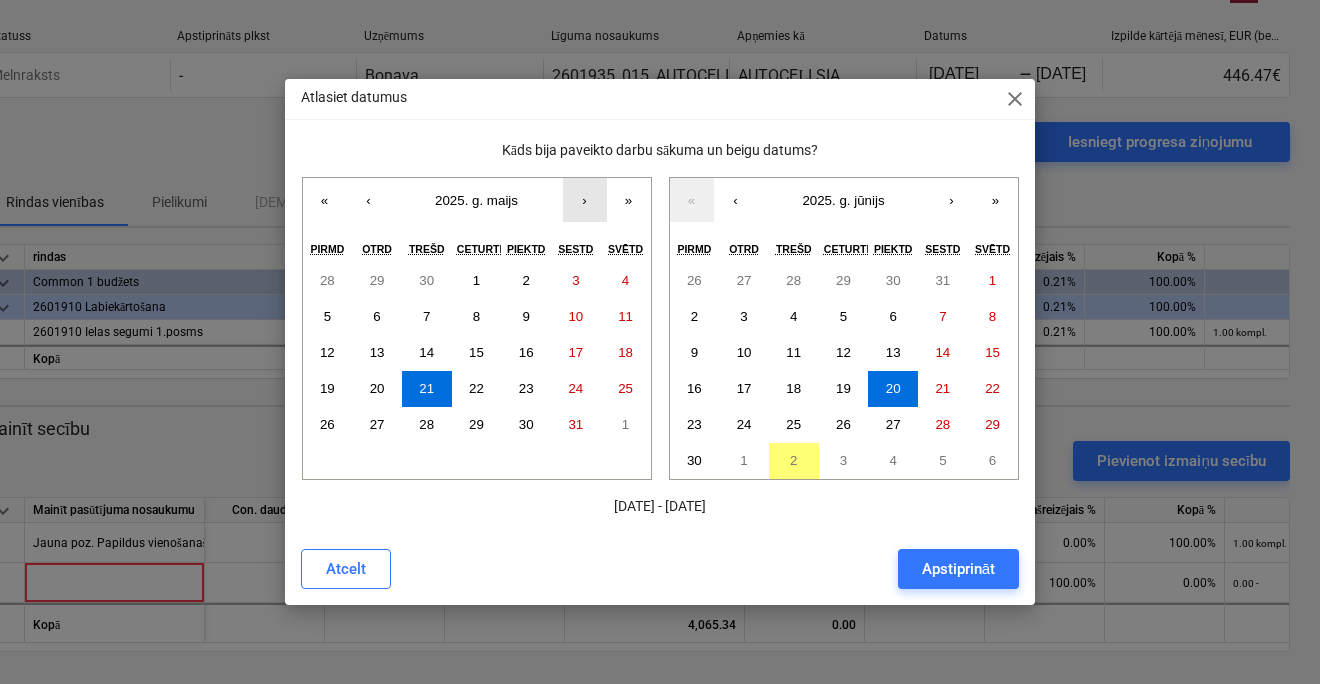 click on "›" at bounding box center (585, 200) 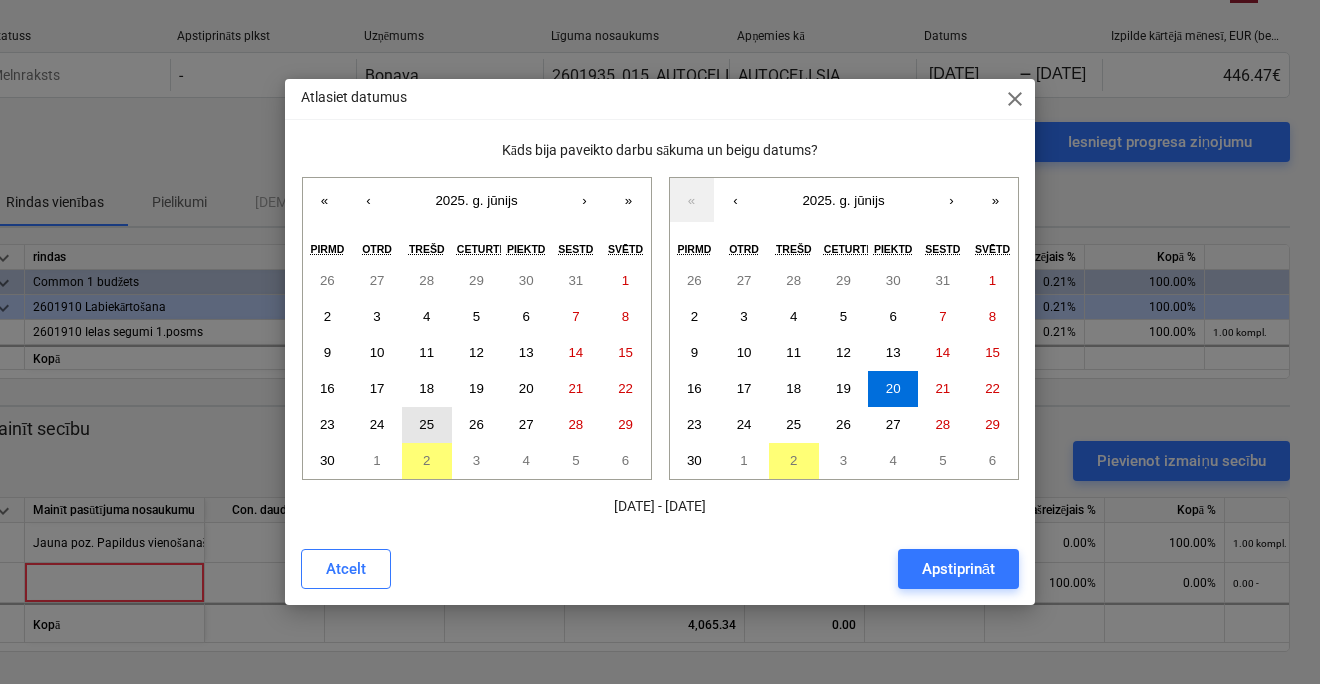 click on "25" at bounding box center [426, 424] 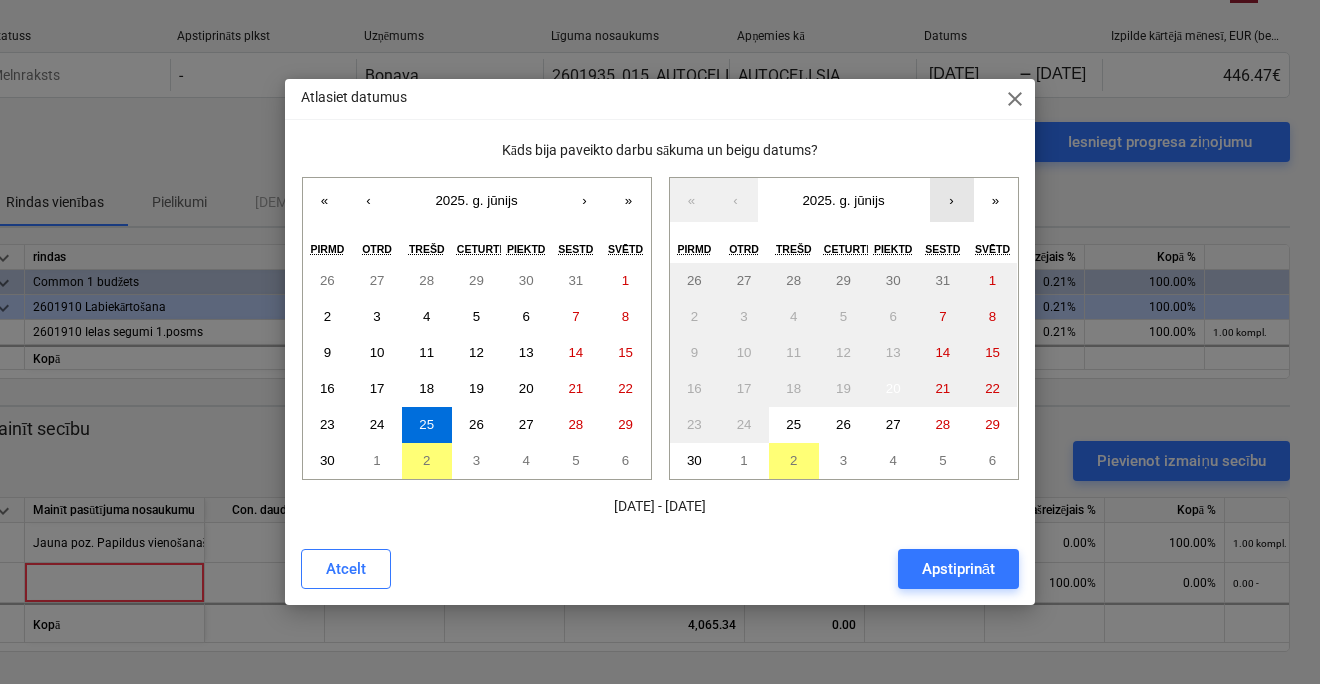 click on "›" at bounding box center [952, 200] 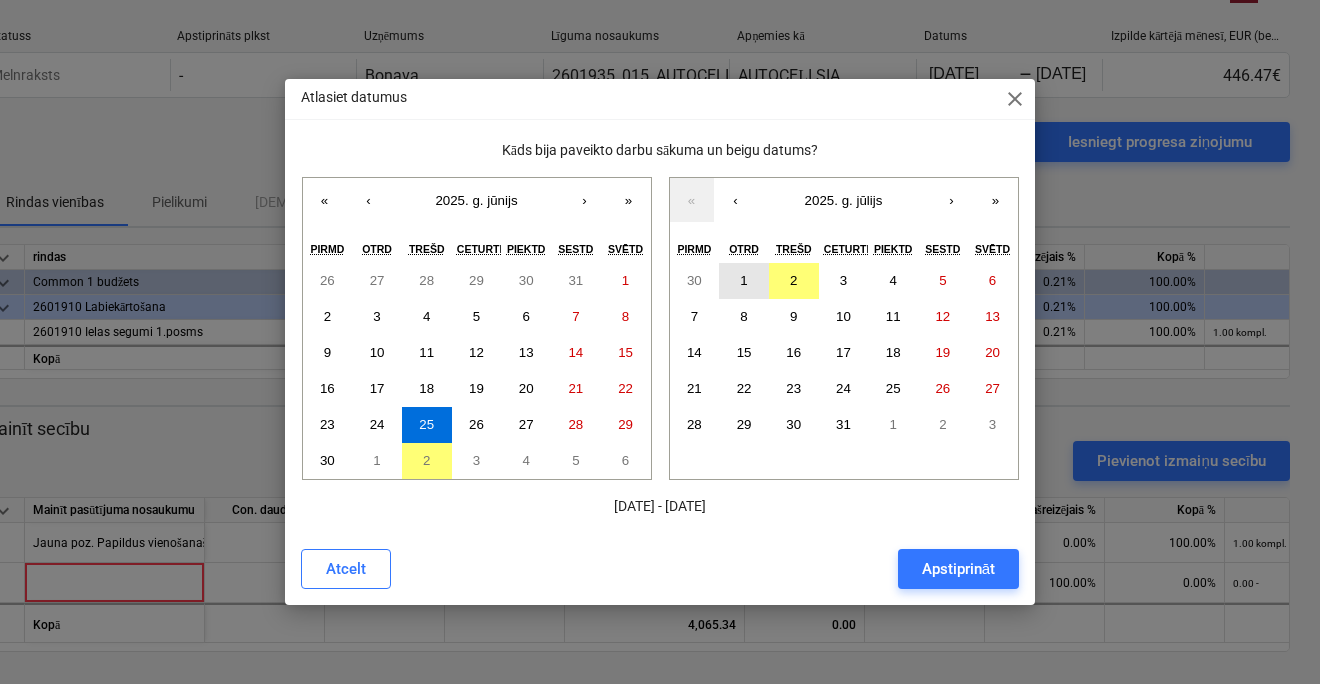 click on "1" at bounding box center [744, 281] 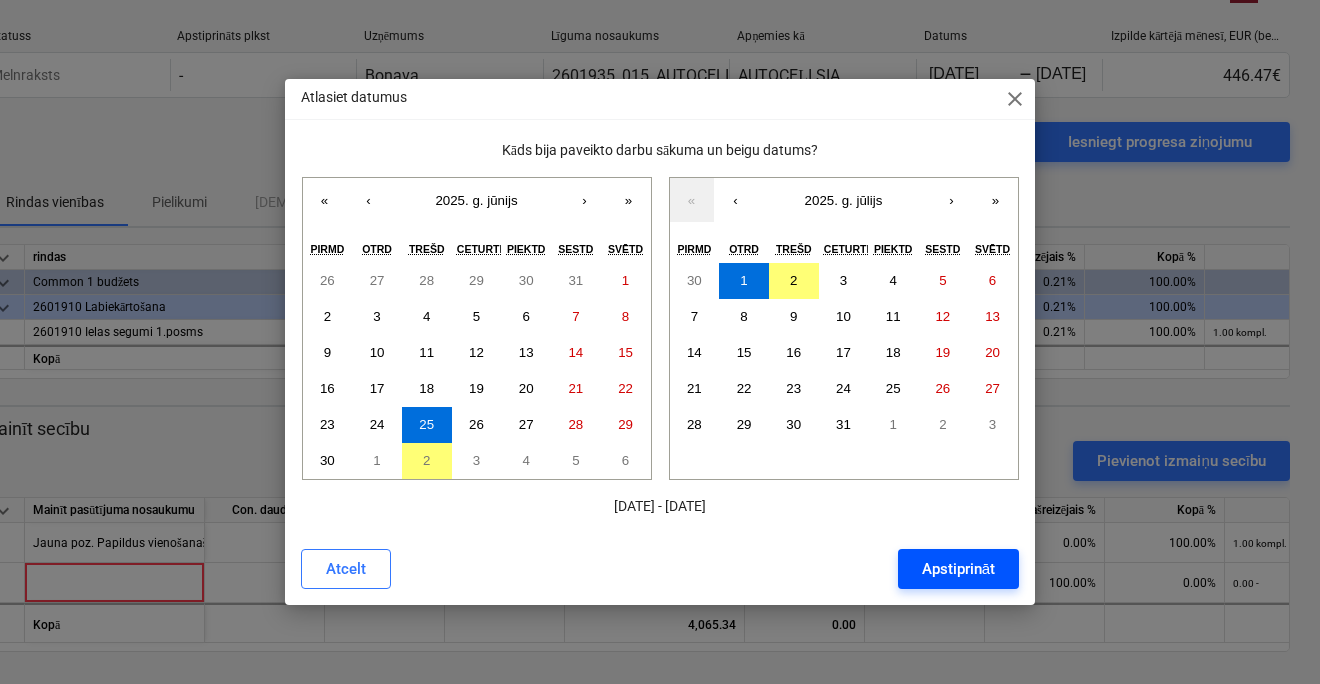 click on "Apstiprināt" at bounding box center (958, 569) 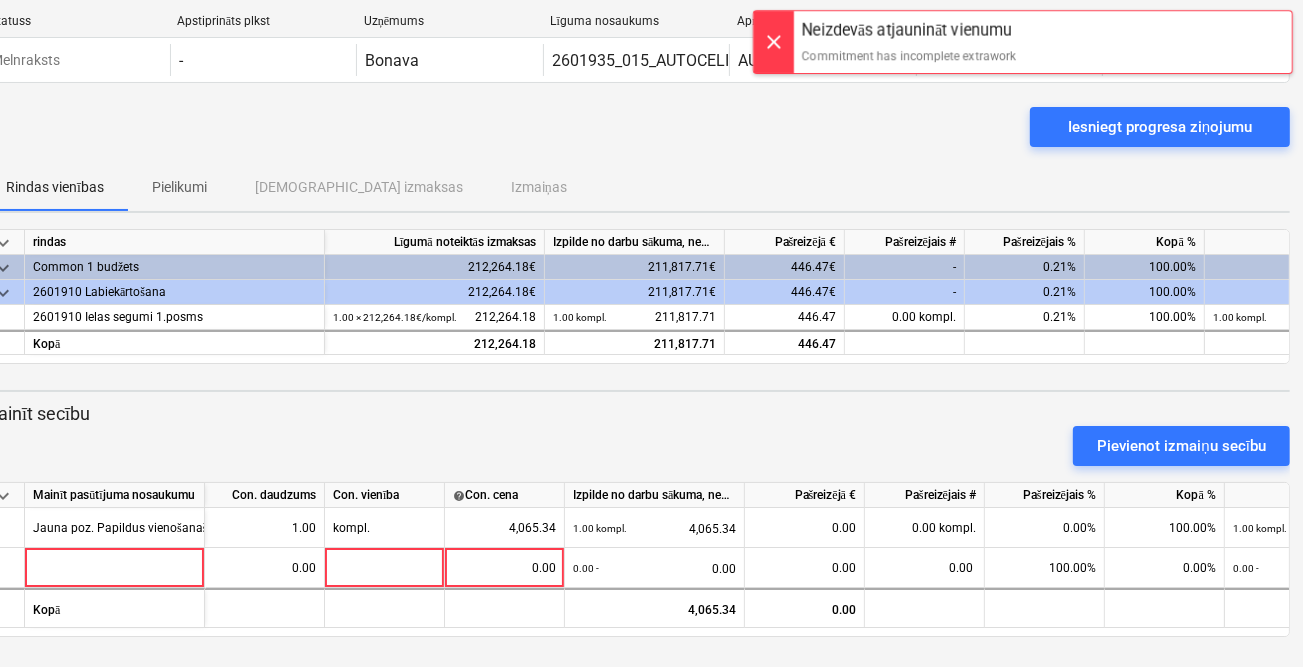 scroll, scrollTop: 0, scrollLeft: 0, axis: both 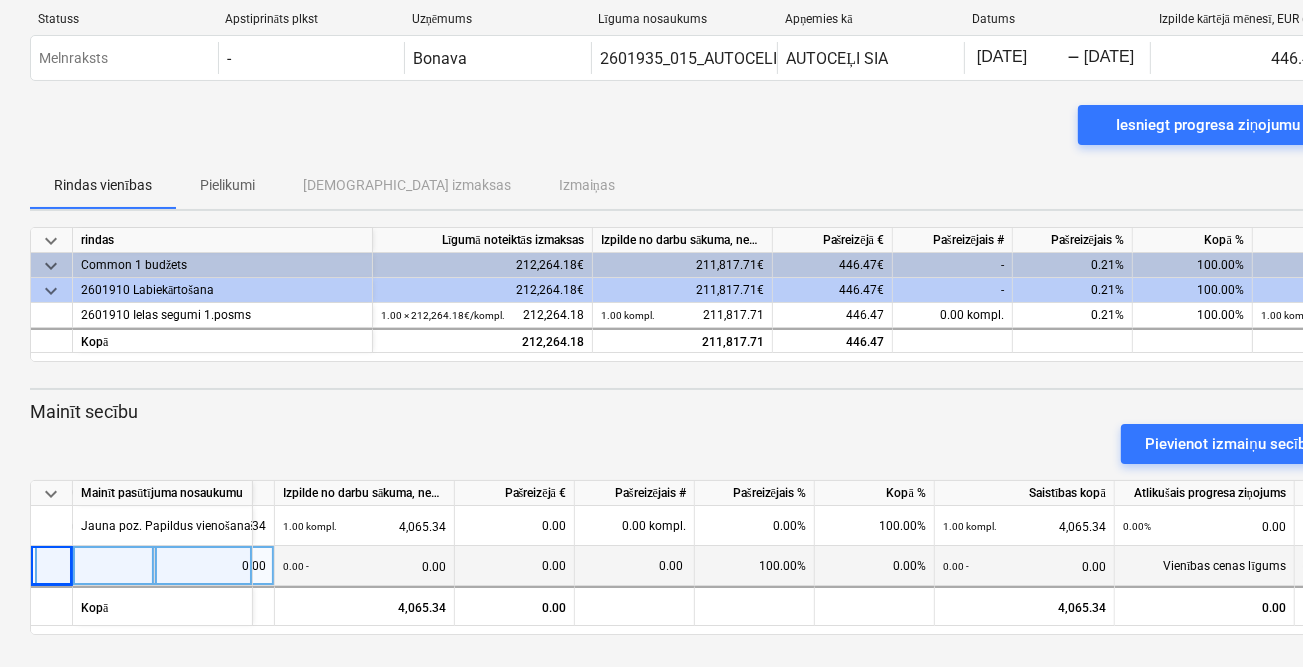 click on "more_vert" at bounding box center [1315, 567] 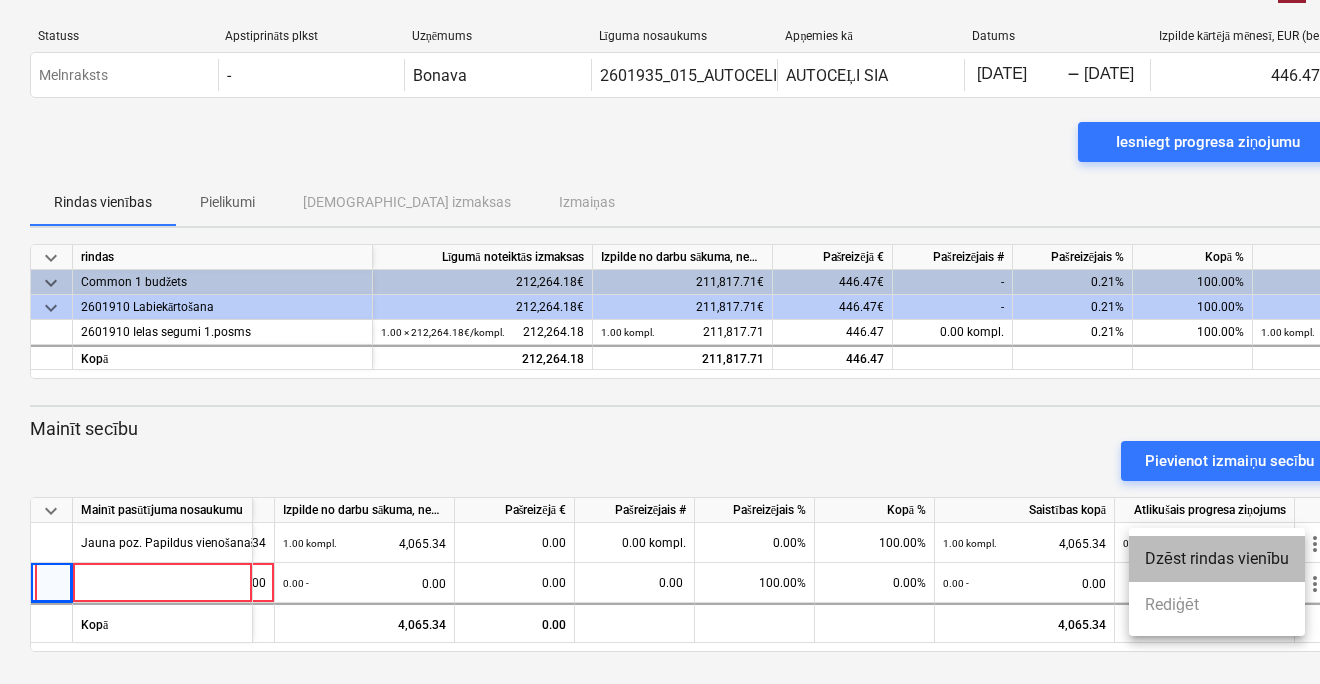 click on "Dzēst rindas vienību" at bounding box center (1217, 559) 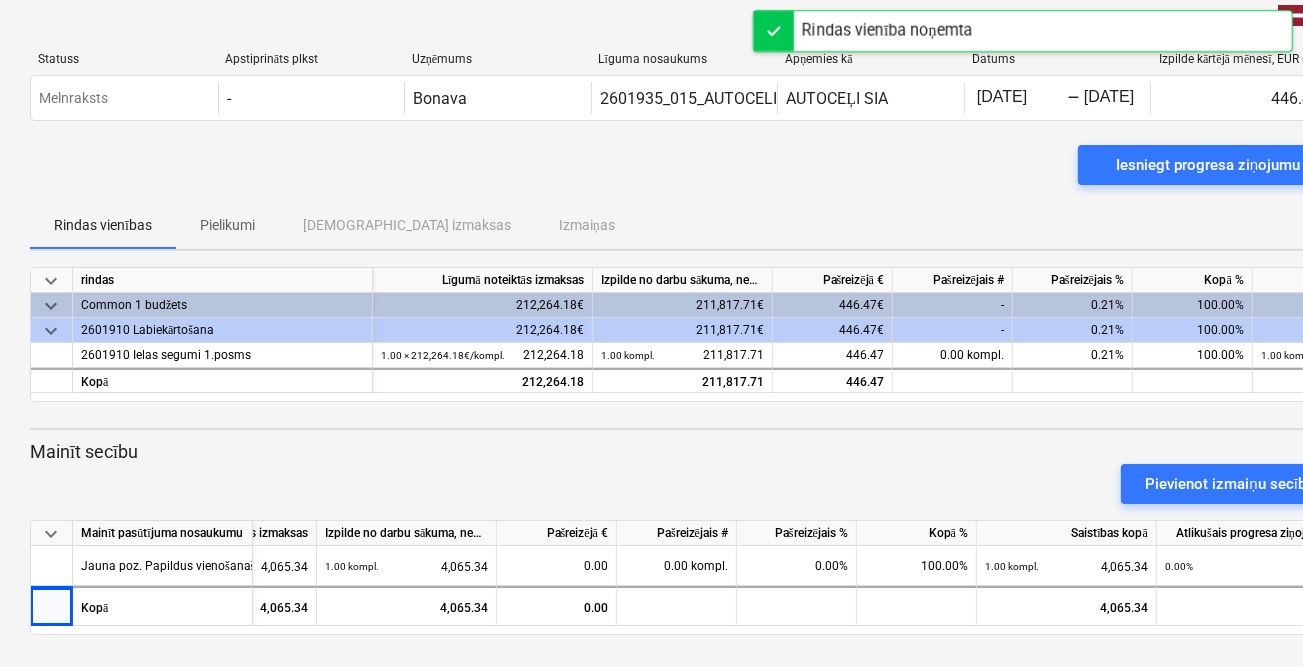 scroll, scrollTop: 27, scrollLeft: 0, axis: vertical 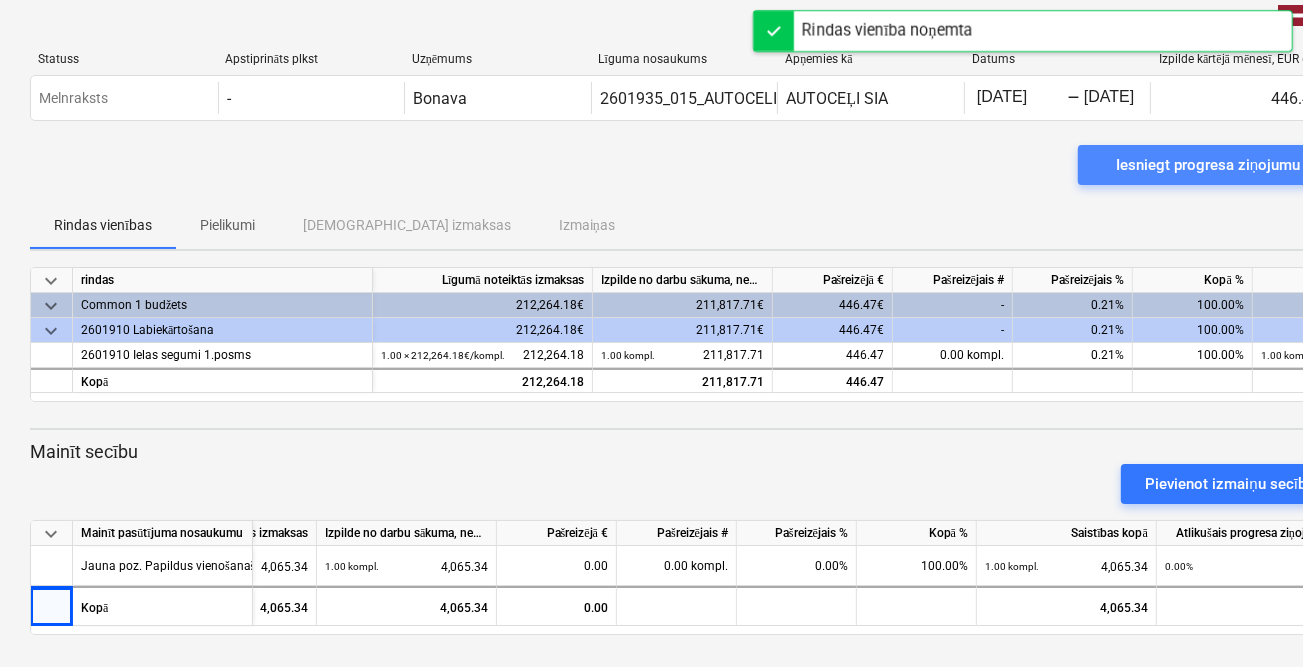 click on "Iesniegt progresa ziņojumu" at bounding box center (1208, 165) 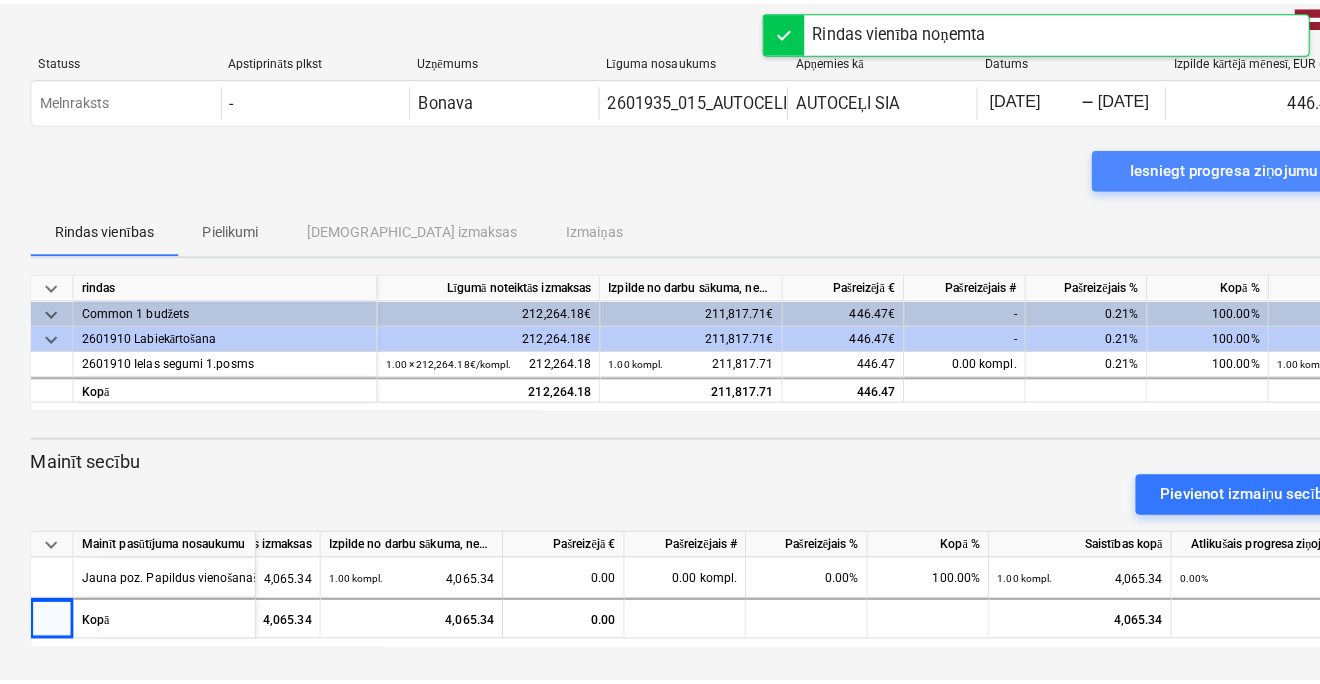 scroll, scrollTop: 10, scrollLeft: 0, axis: vertical 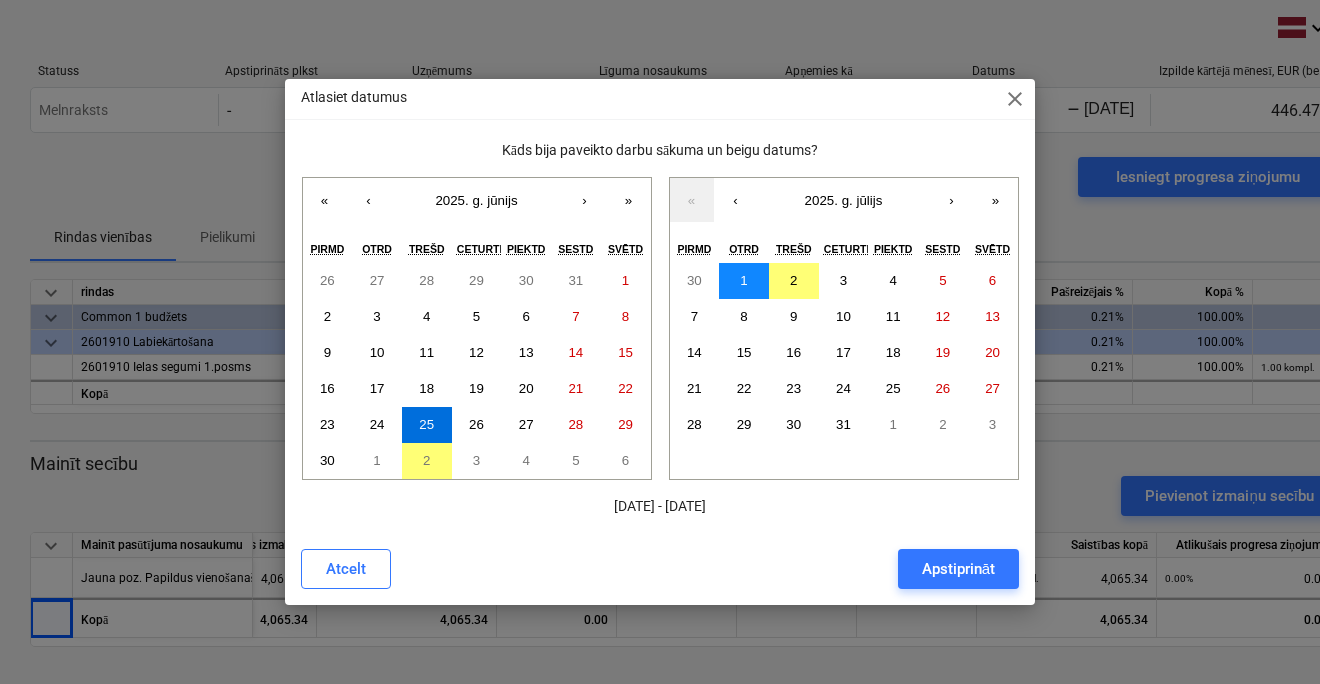 click on "1" at bounding box center (743, 280) 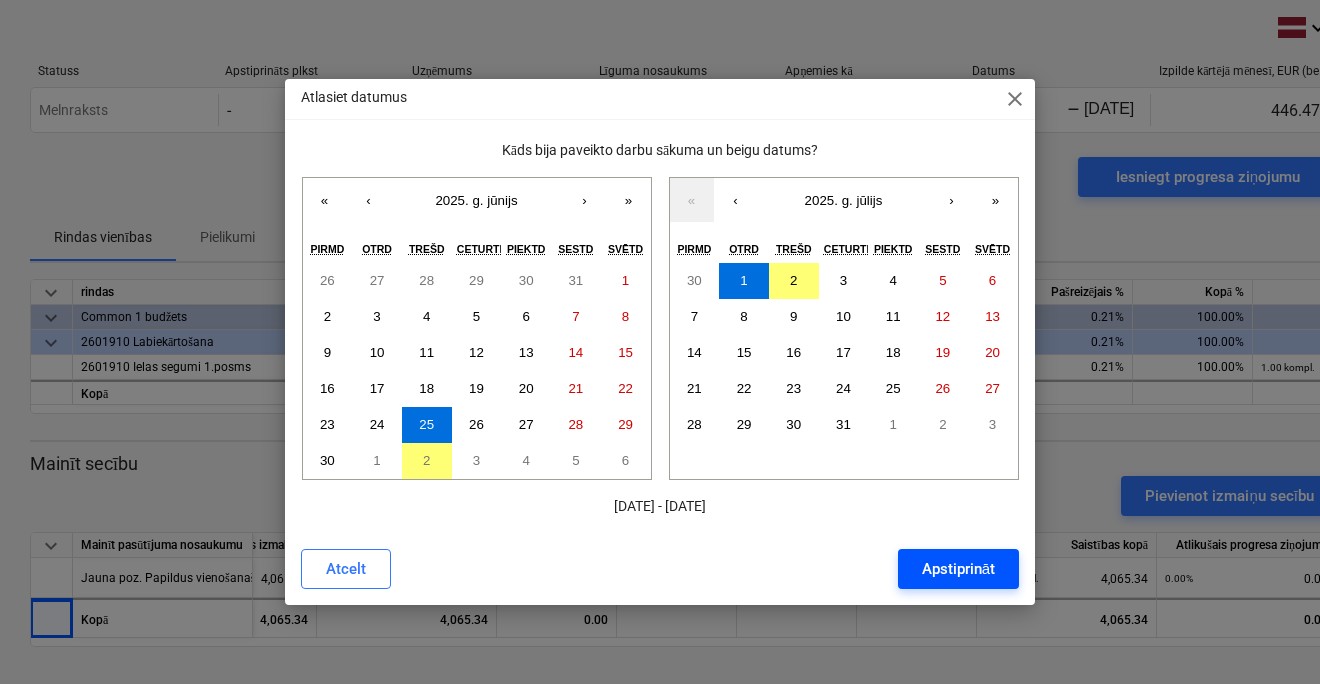 click on "Apstiprināt" at bounding box center [958, 569] 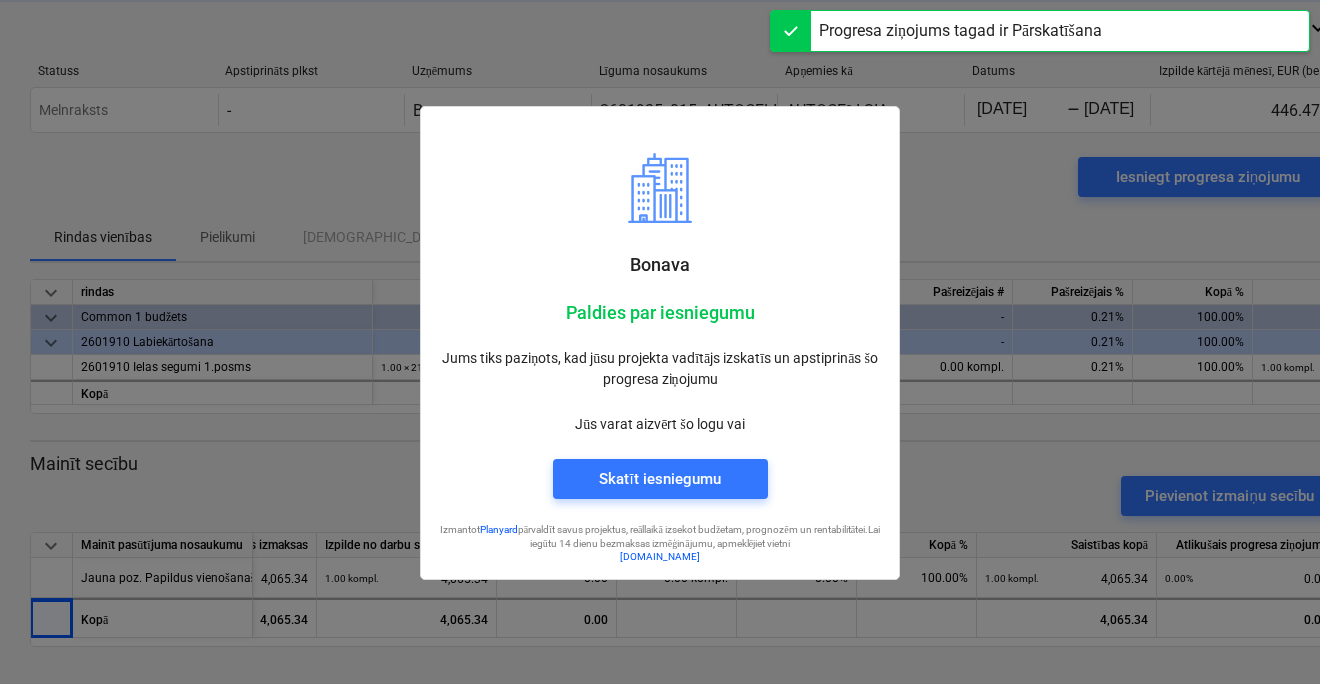 scroll, scrollTop: 0, scrollLeft: 0, axis: both 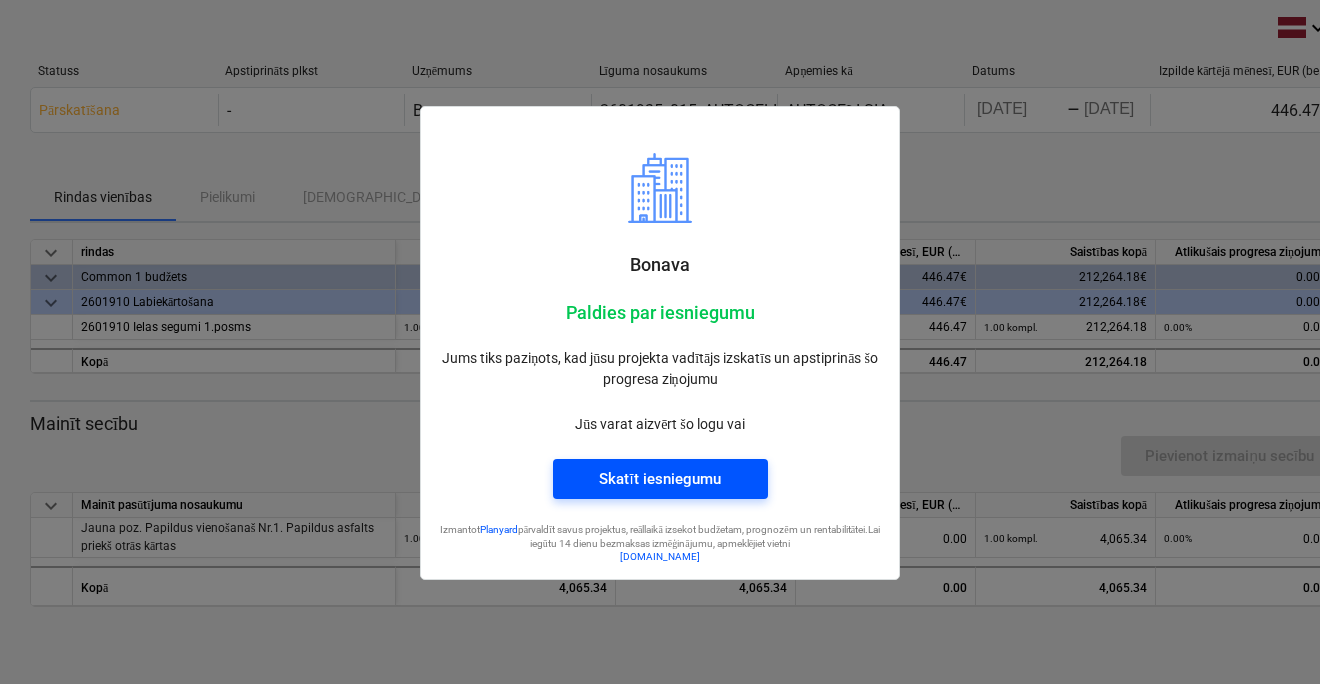 click on "Skatīt iesniegumu" at bounding box center [659, 479] 